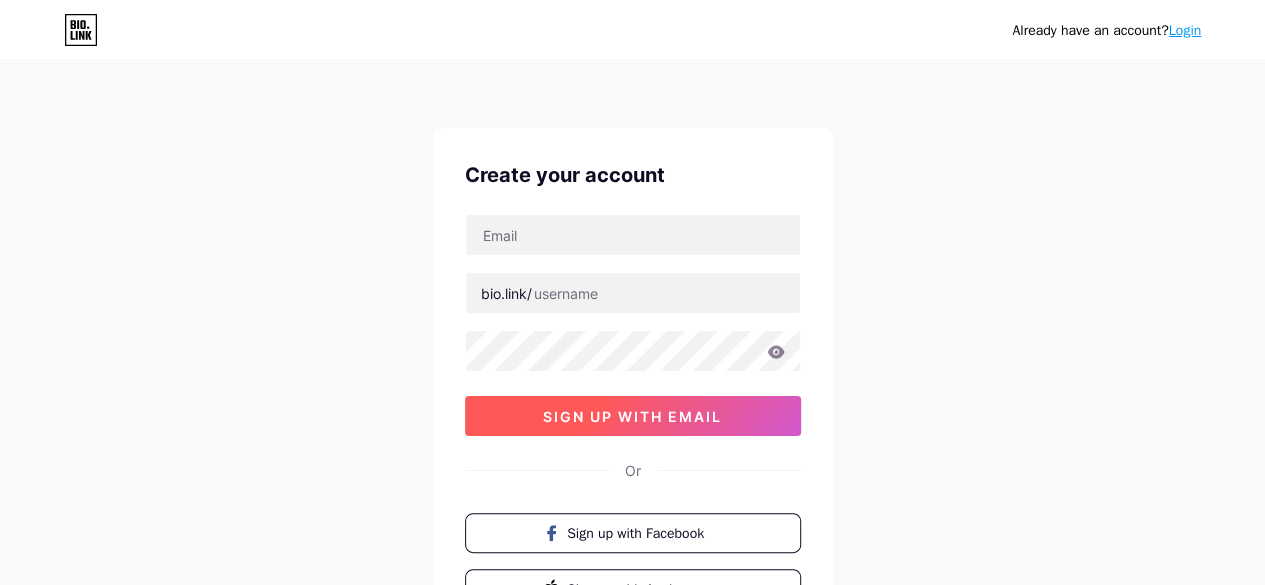 scroll, scrollTop: 0, scrollLeft: 0, axis: both 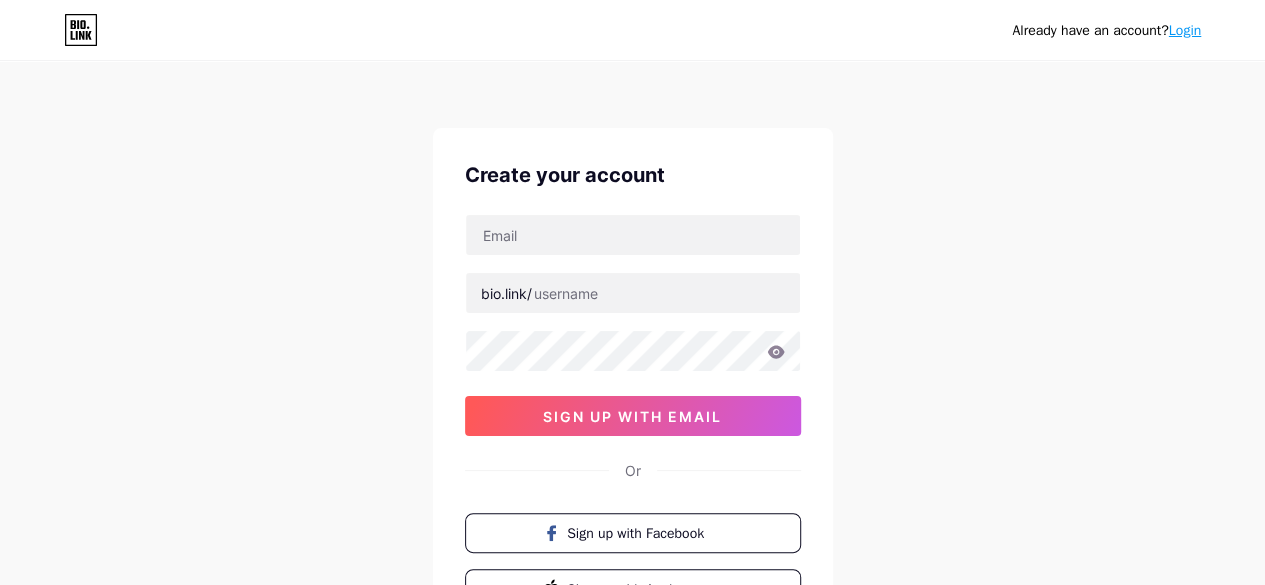 click 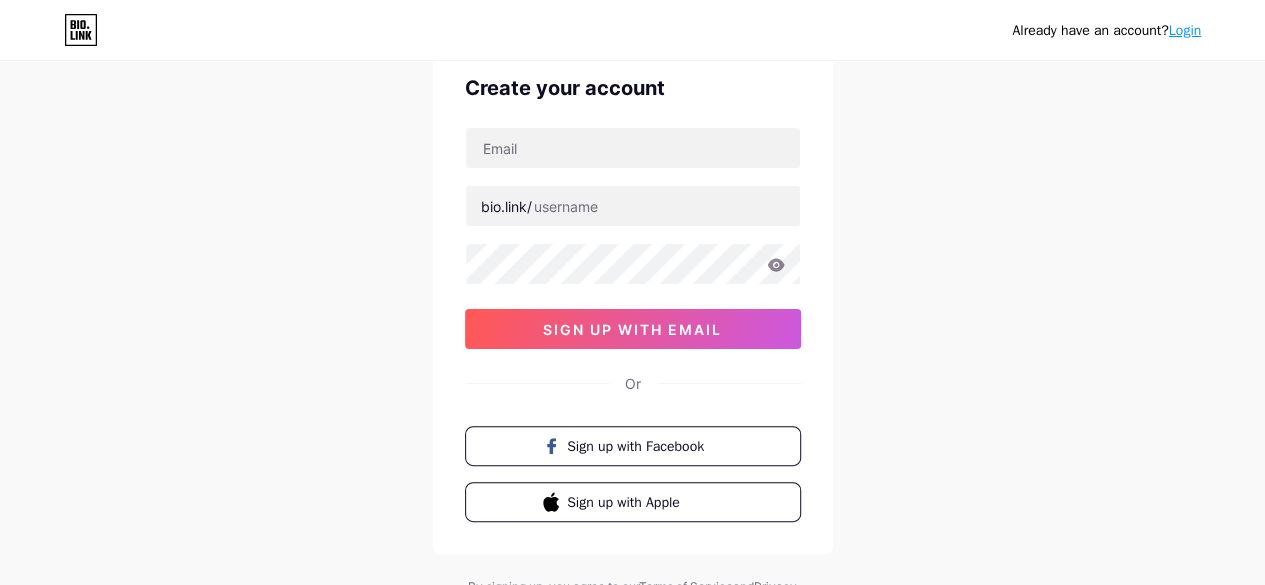scroll, scrollTop: 0, scrollLeft: 0, axis: both 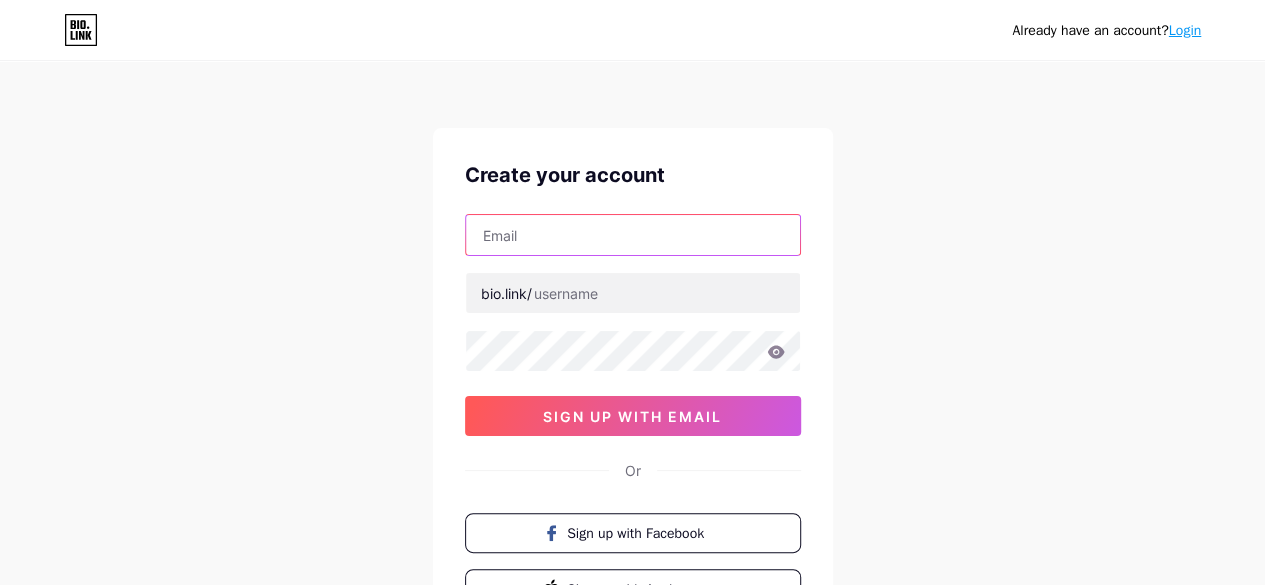click at bounding box center [633, 235] 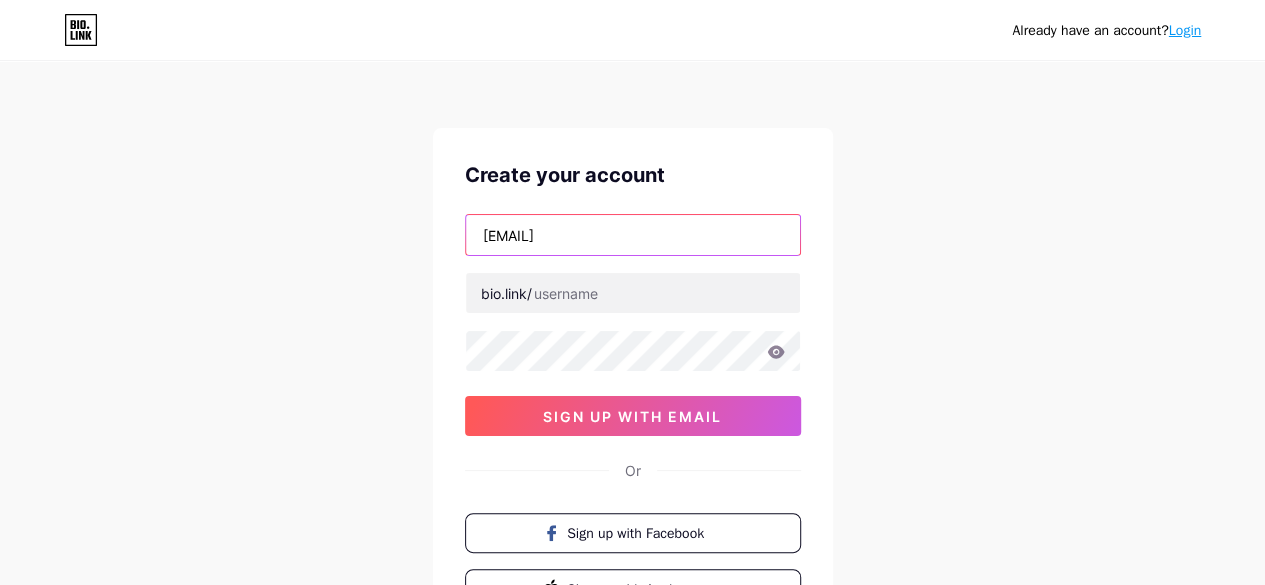 type on "[EMAIL]" 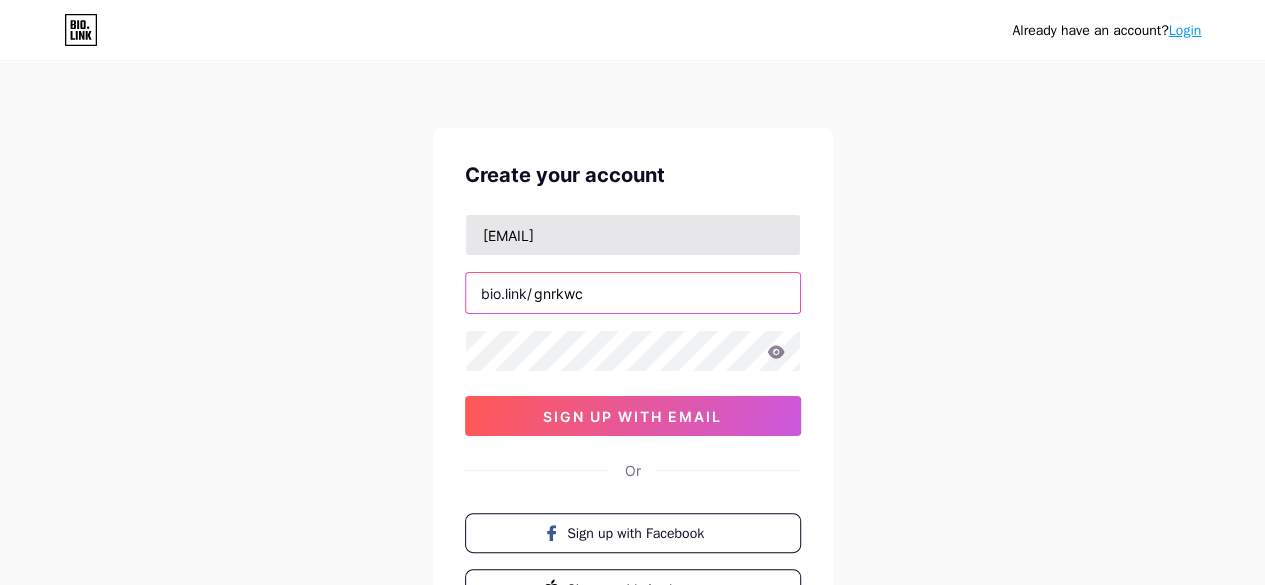 type on "gnrkwc" 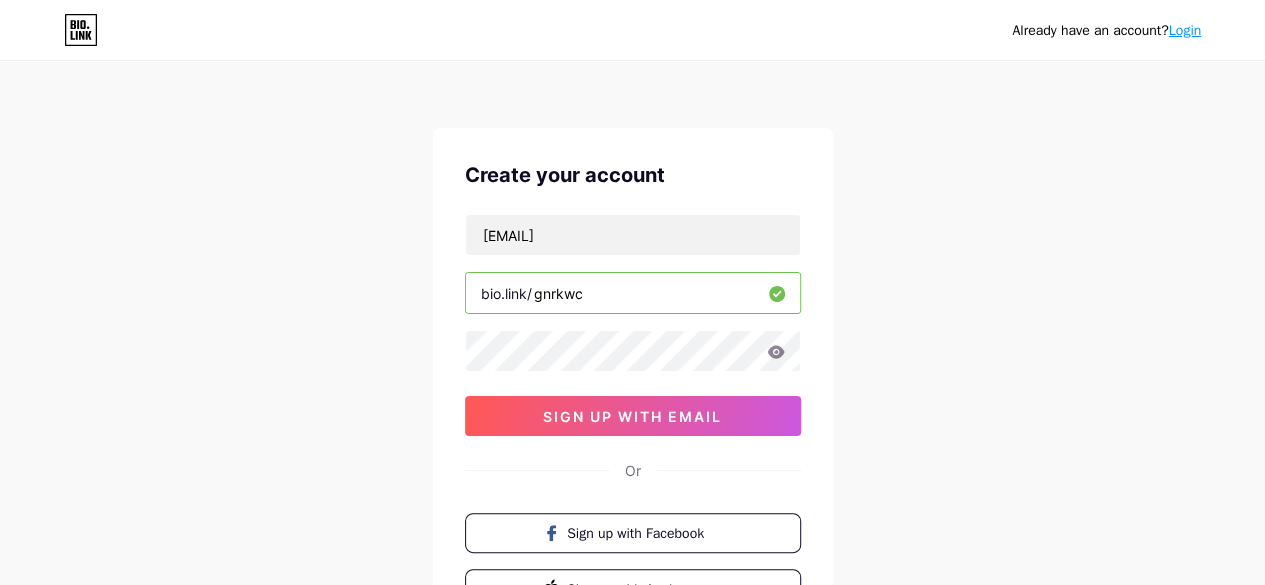click 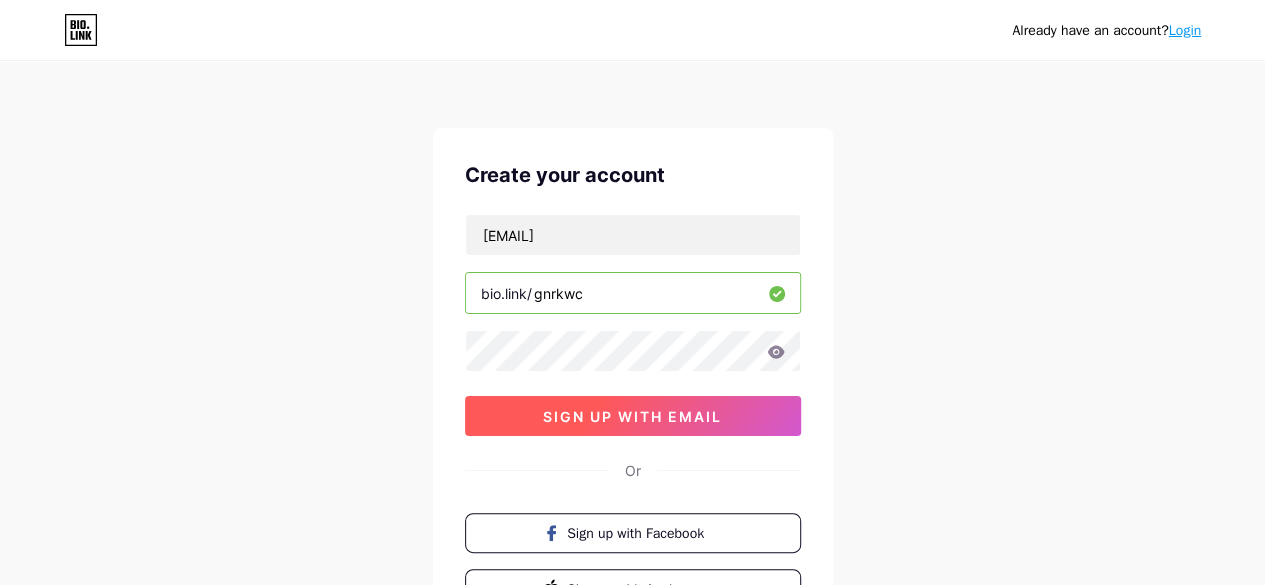 click on "sign up with email" at bounding box center [632, 416] 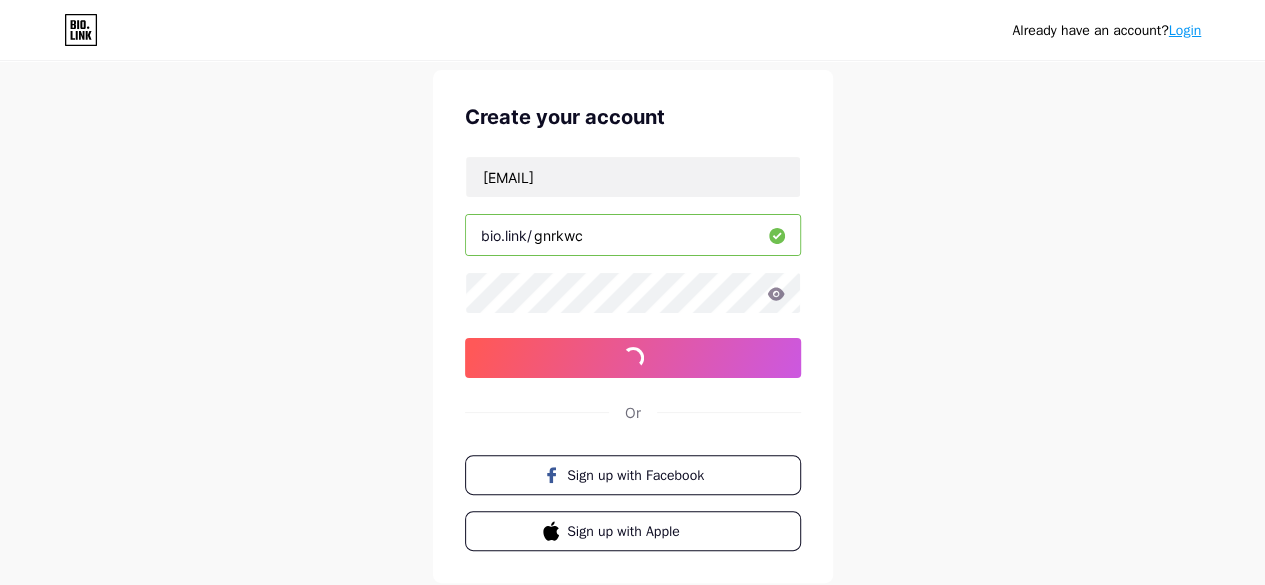 scroll, scrollTop: 0, scrollLeft: 0, axis: both 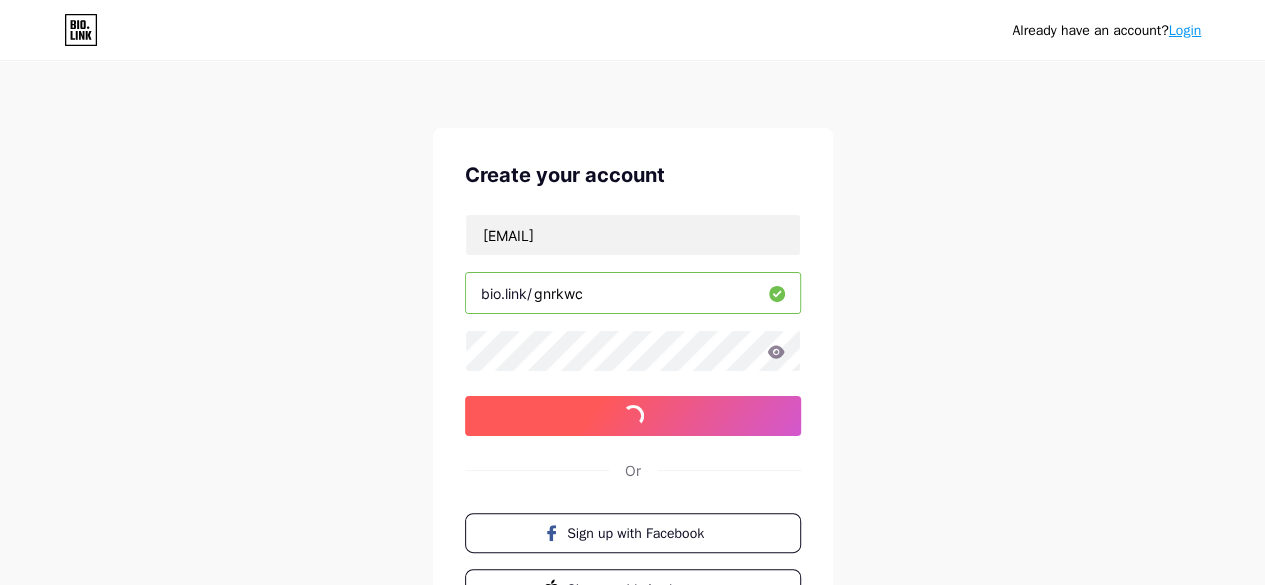 click on "sign up with email" at bounding box center (632, 416) 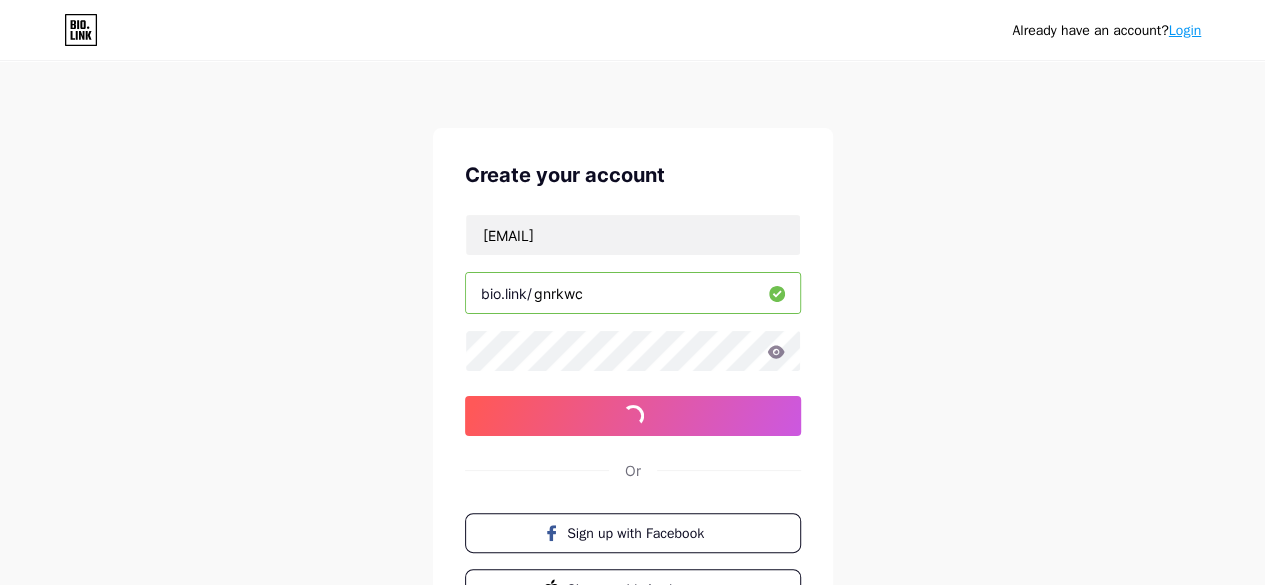 click 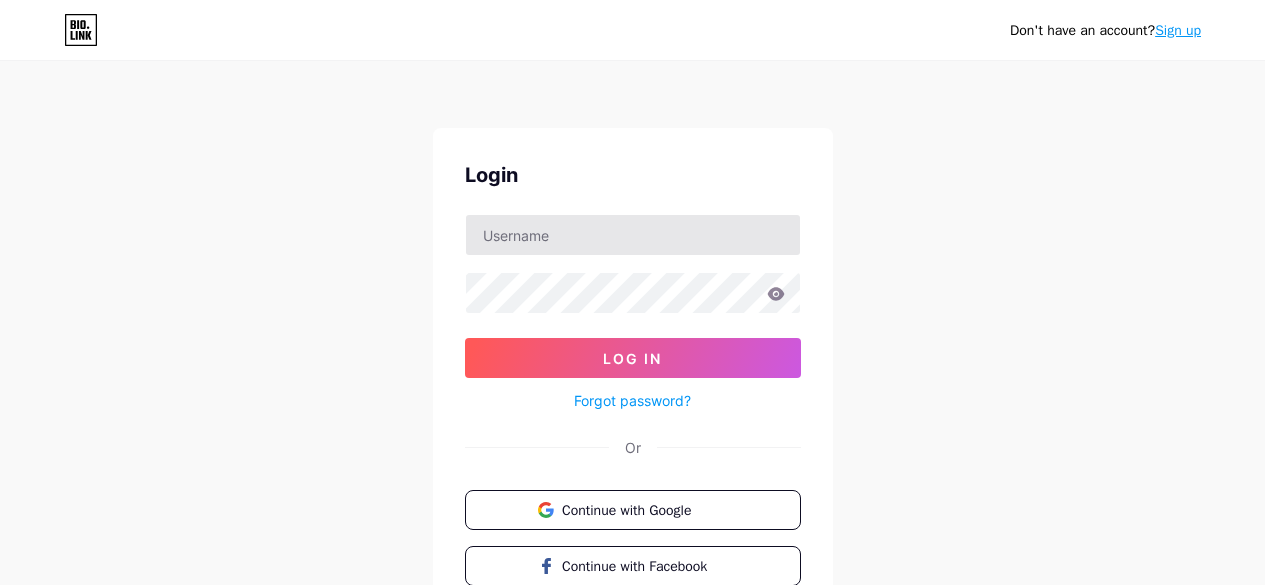scroll, scrollTop: 0, scrollLeft: 0, axis: both 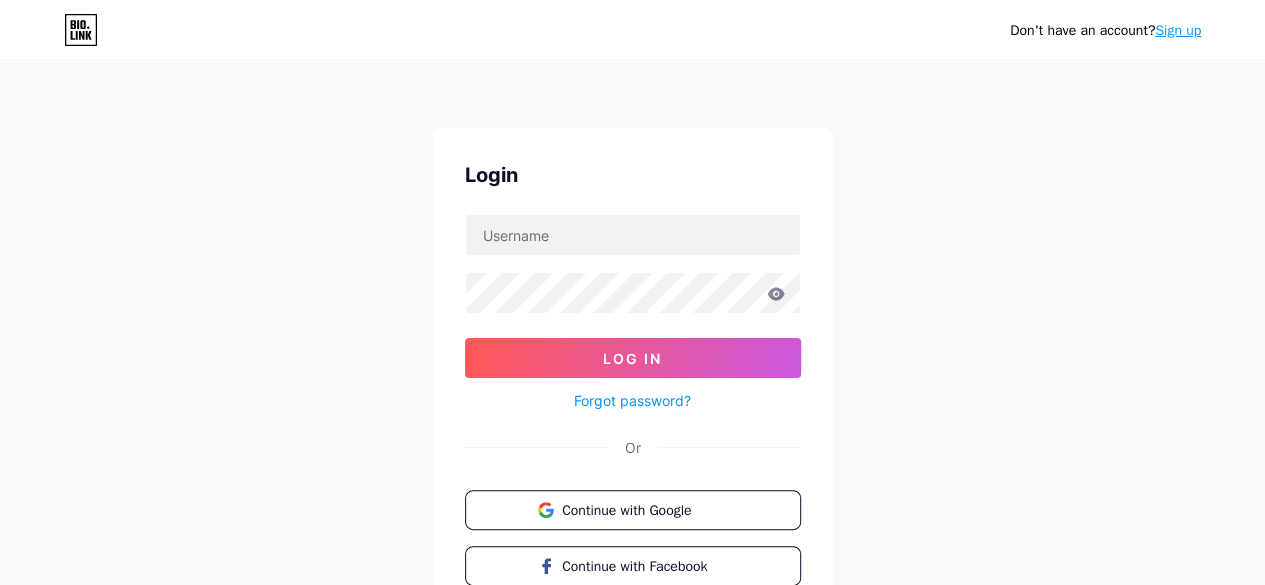 click on "Sign up" at bounding box center [1178, 30] 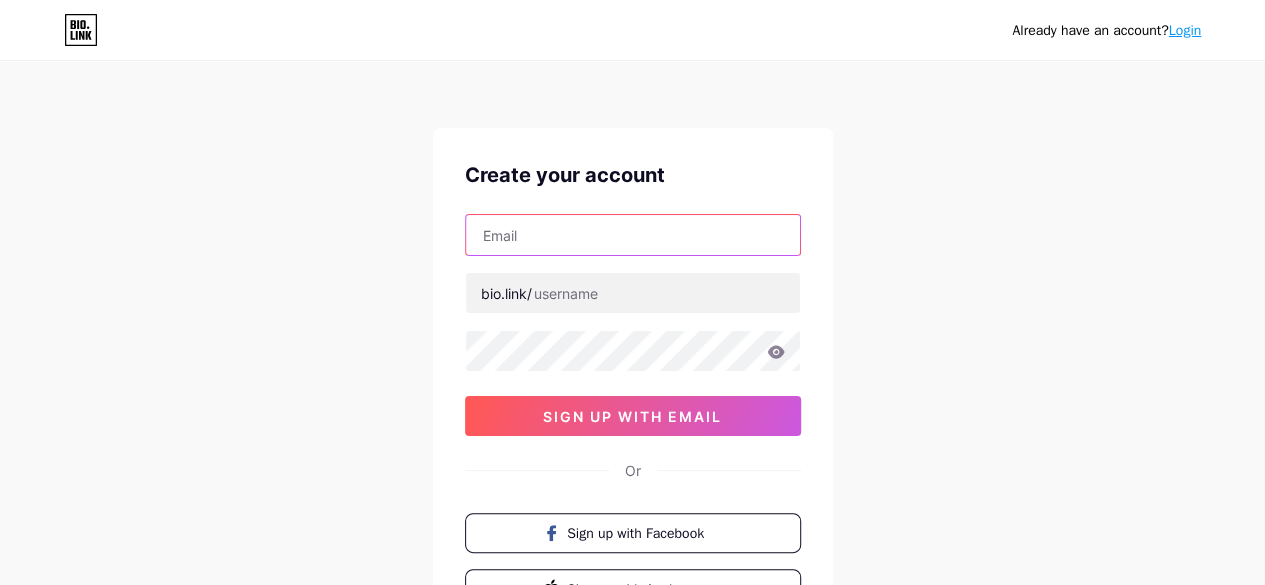 click at bounding box center [633, 235] 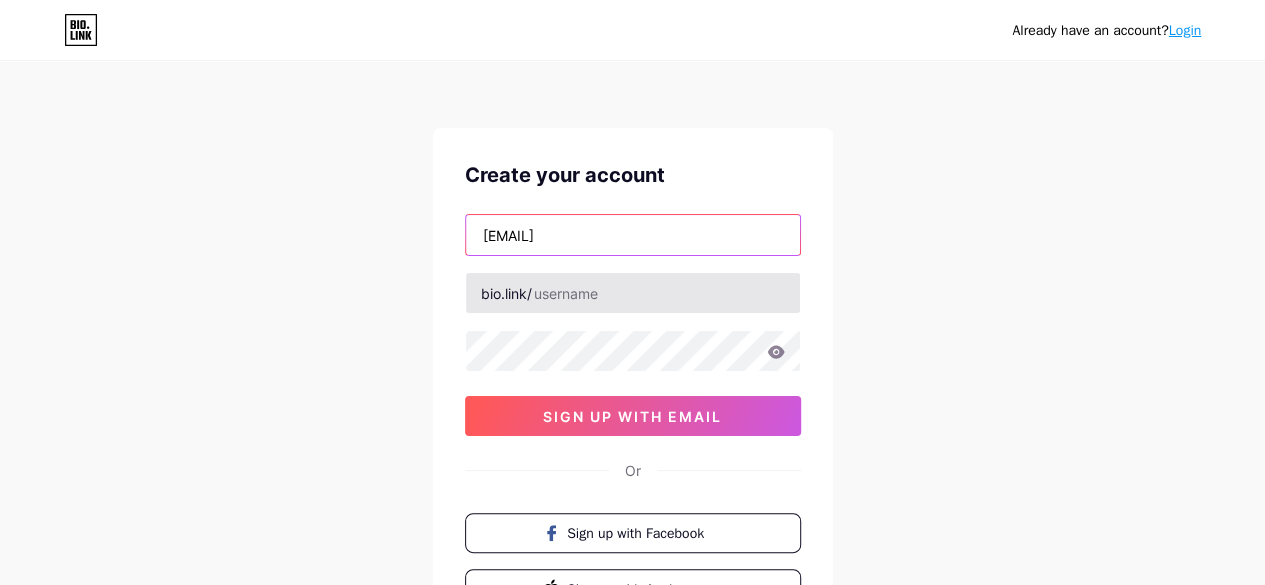 type on "[EMAIL]" 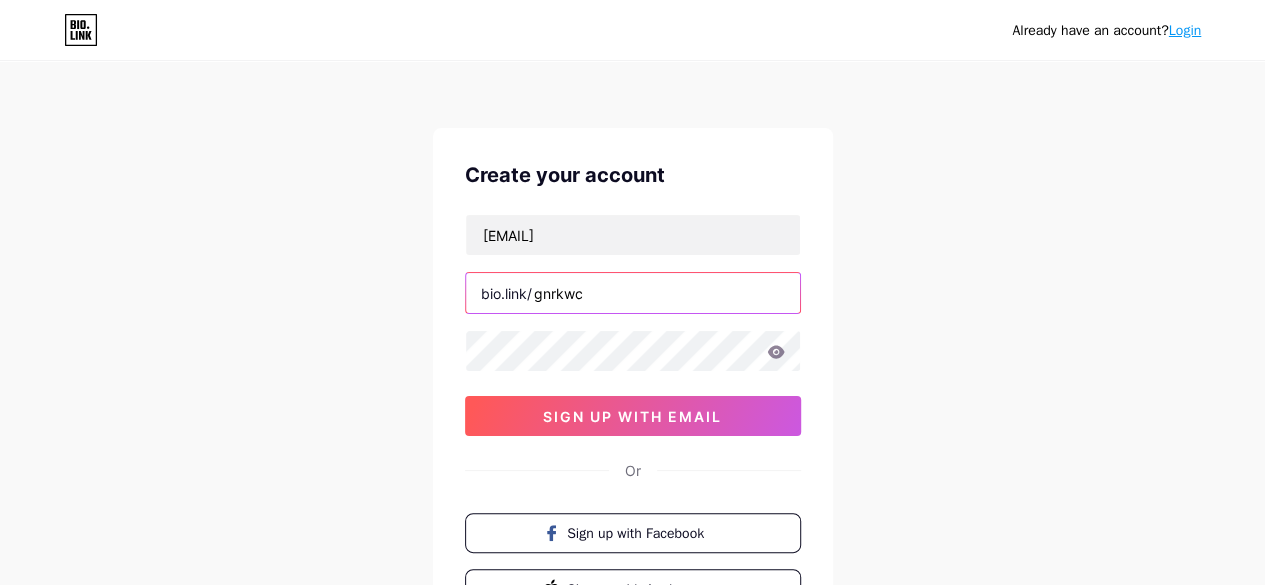 type on "gnrkwc" 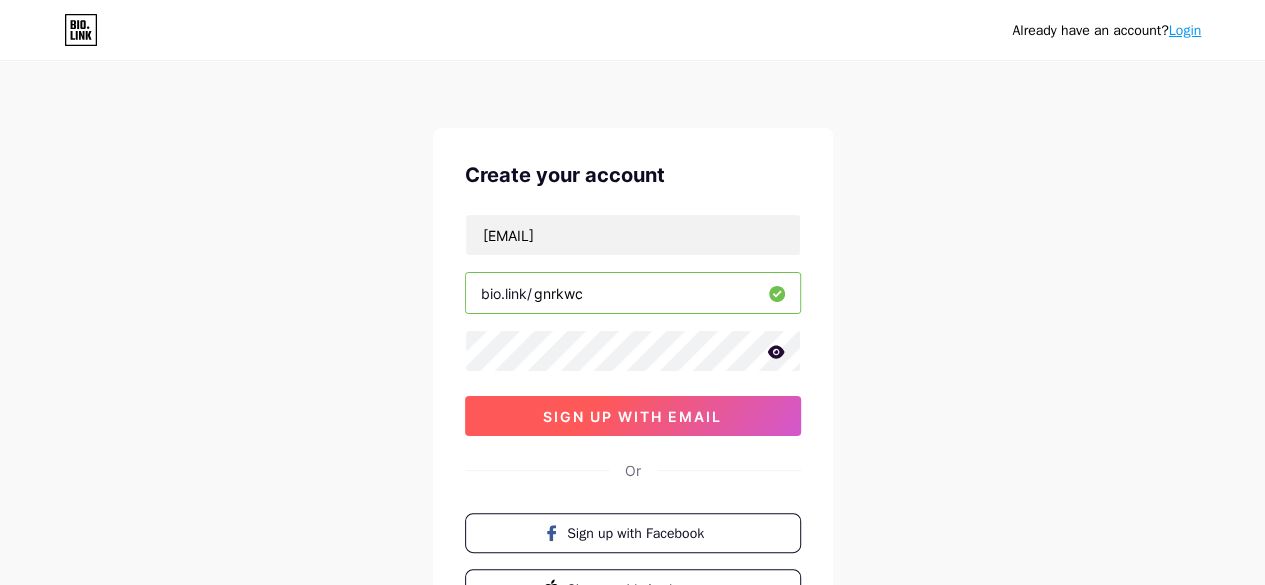 click on "sign up with email" at bounding box center [632, 416] 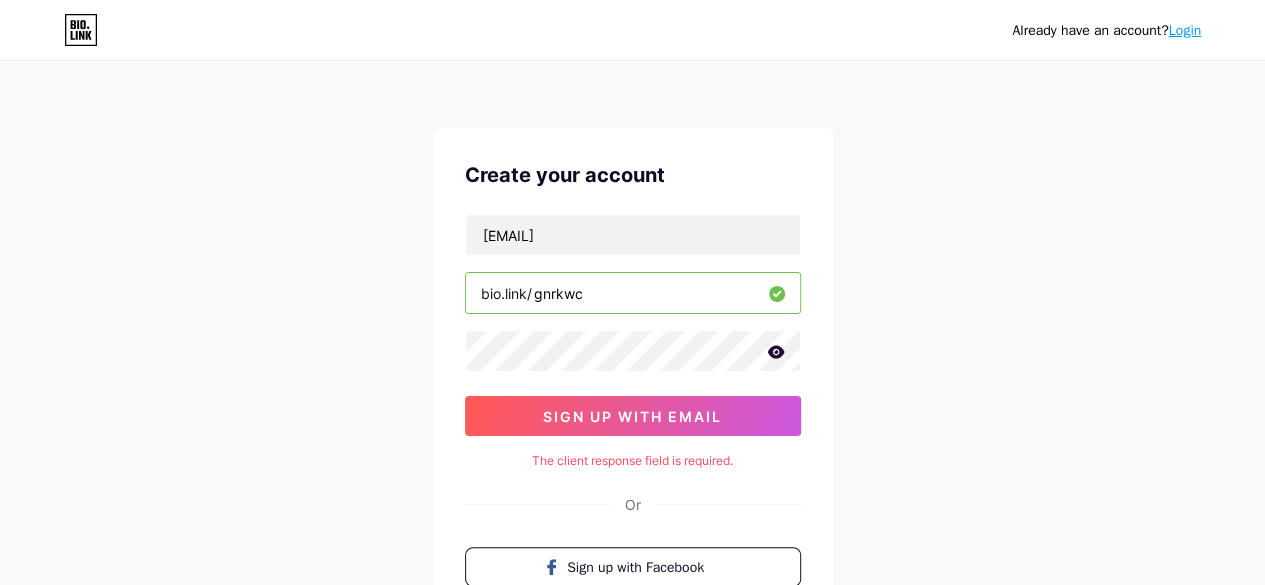 click on "gnrkwc" at bounding box center [633, 293] 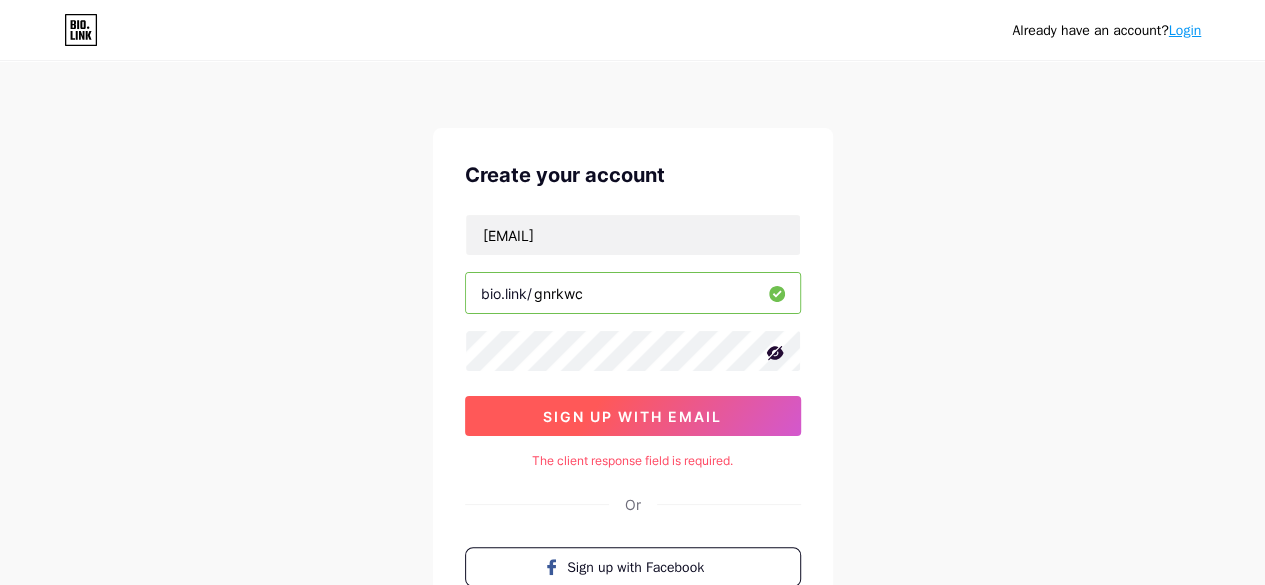 click on "sign up with email" at bounding box center (632, 416) 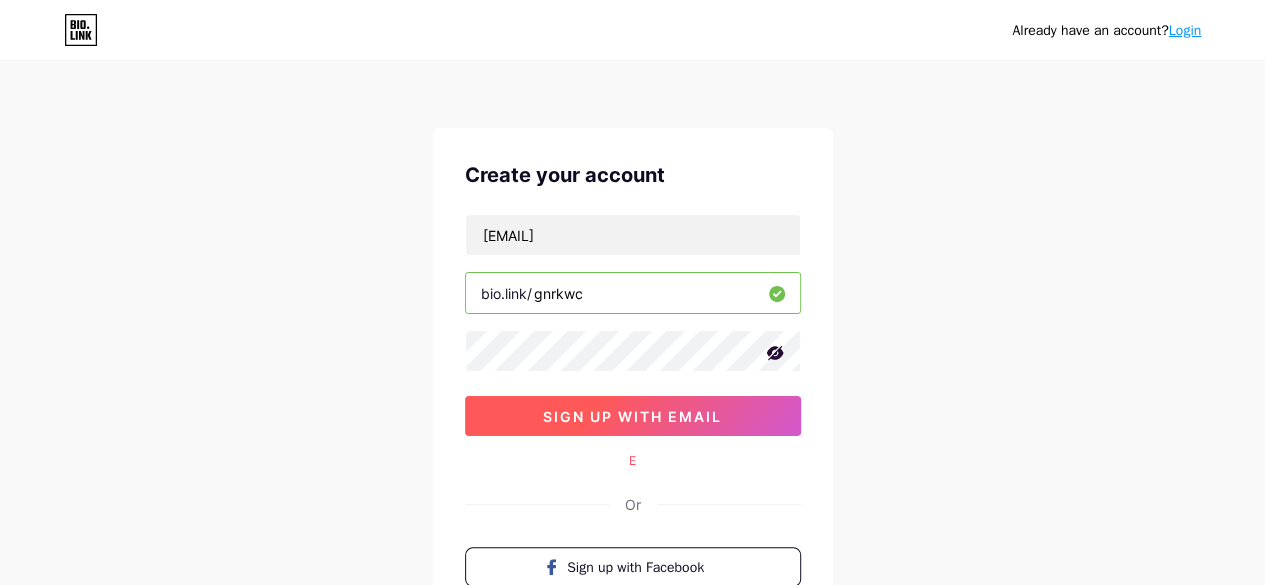 click on "sign up with email" at bounding box center [632, 416] 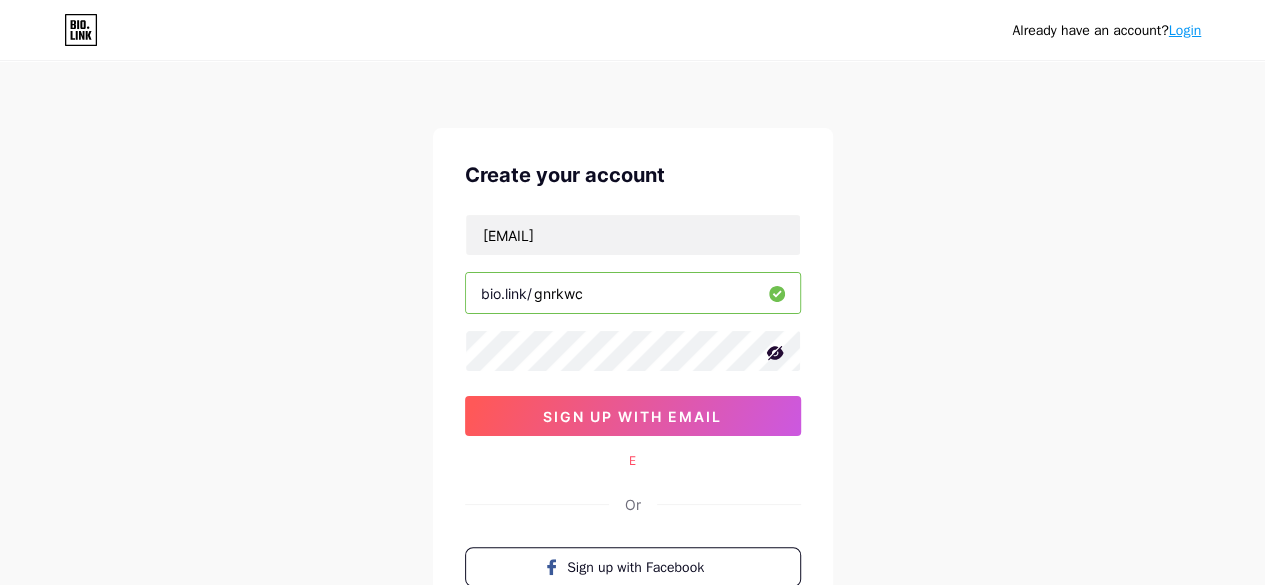click on "Already have an account?  Login   Create your account     gnrkwc@gmail.com     bio.link/   gnrkwc                     sign up with email     E     Or       Sign up with Facebook
Sign up with Apple
By signing up, you agree to our  Terms of Service  and  Privacy Policy ." at bounding box center [632, 399] 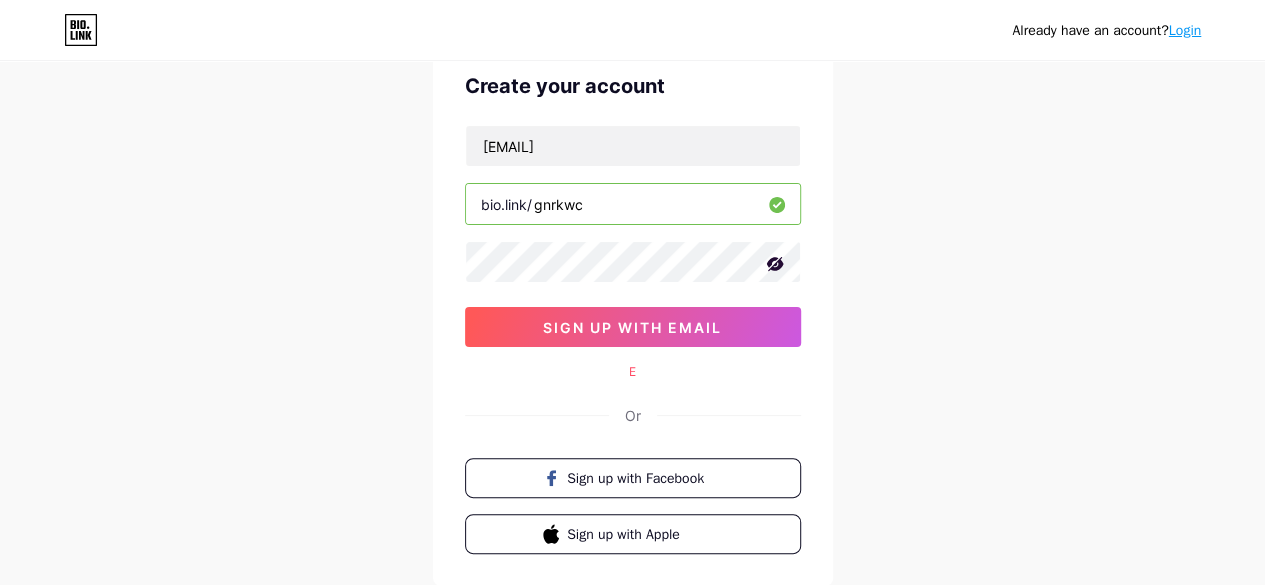 scroll, scrollTop: 0, scrollLeft: 0, axis: both 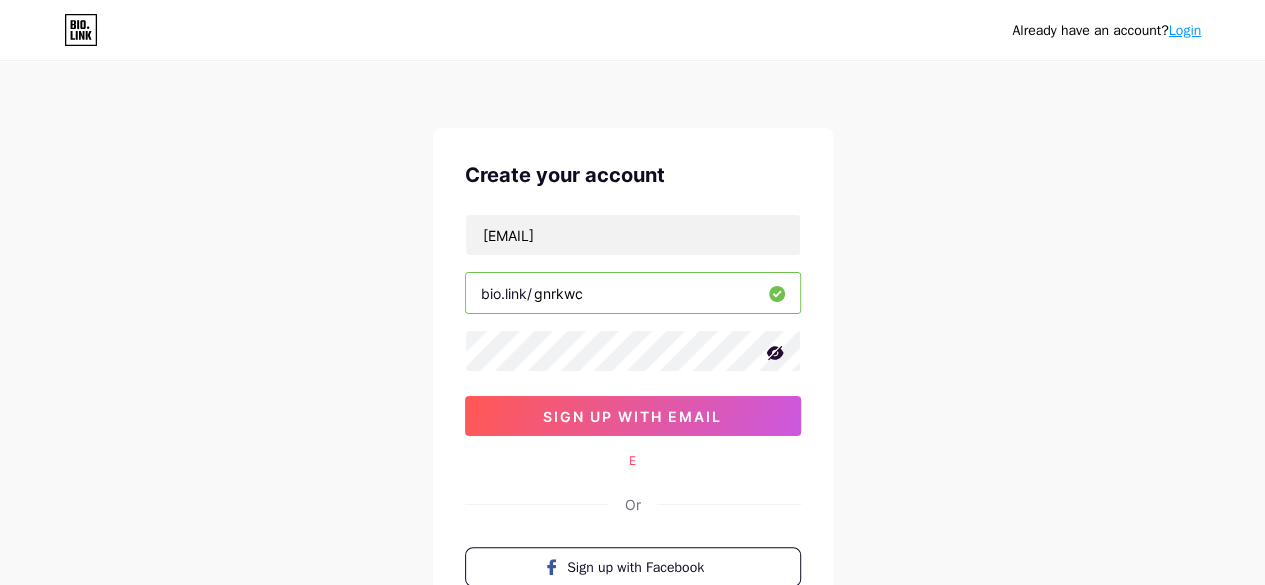 click on "Login" at bounding box center [1185, 30] 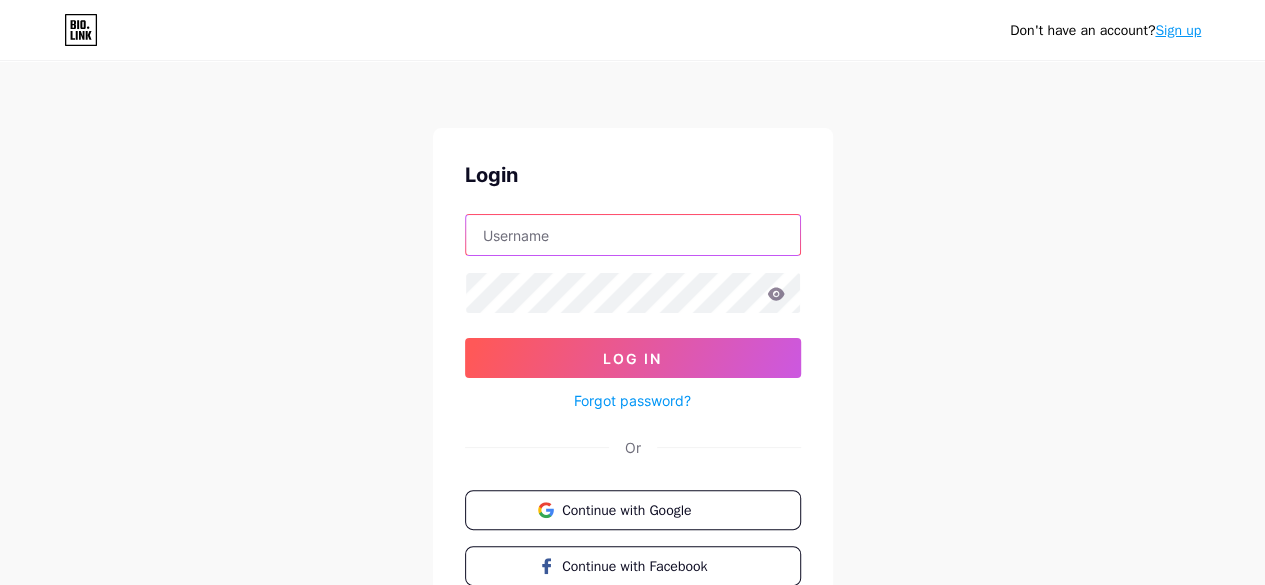 drag, startPoint x: 570, startPoint y: 225, endPoint x: 543, endPoint y: 231, distance: 27.658634 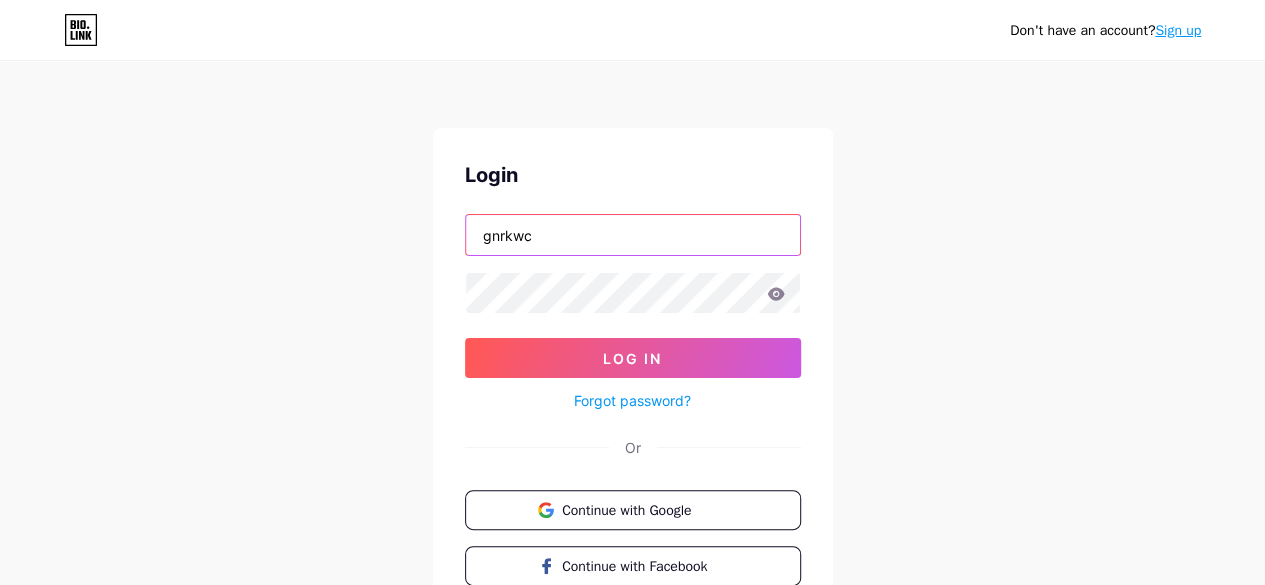 type on "gnrkwc" 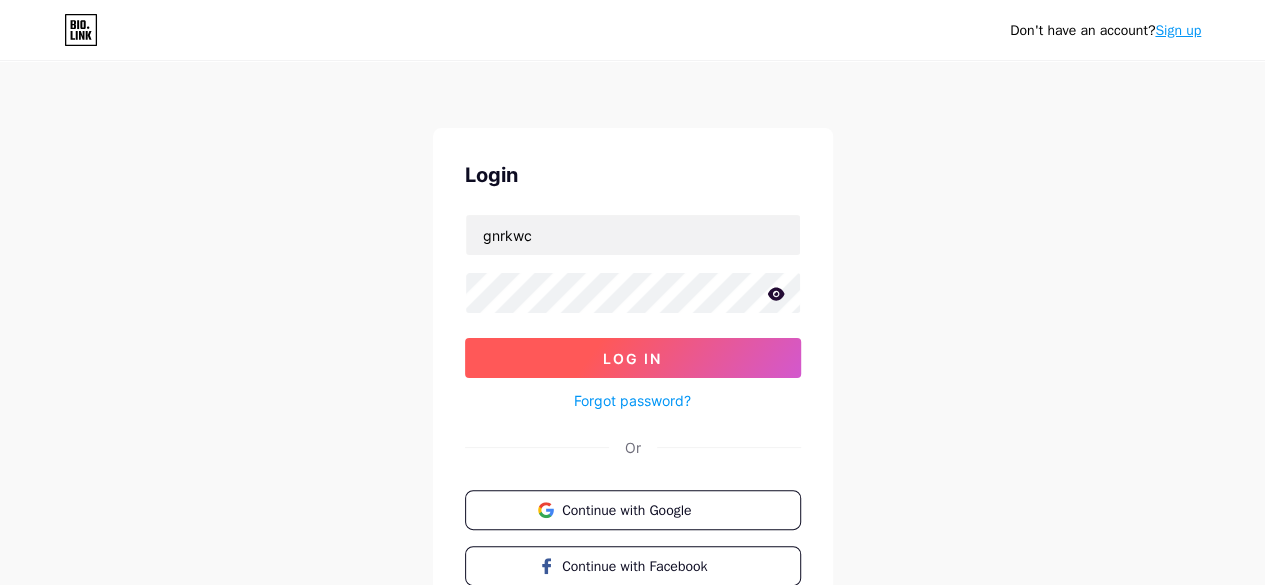click on "Log In" at bounding box center [633, 358] 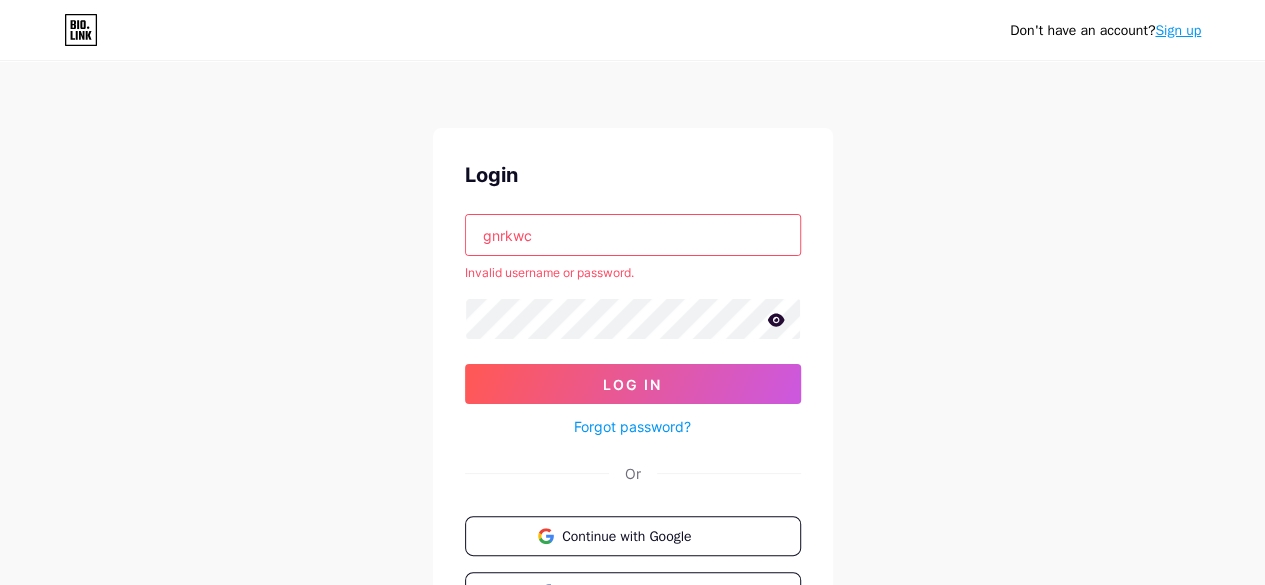 click 